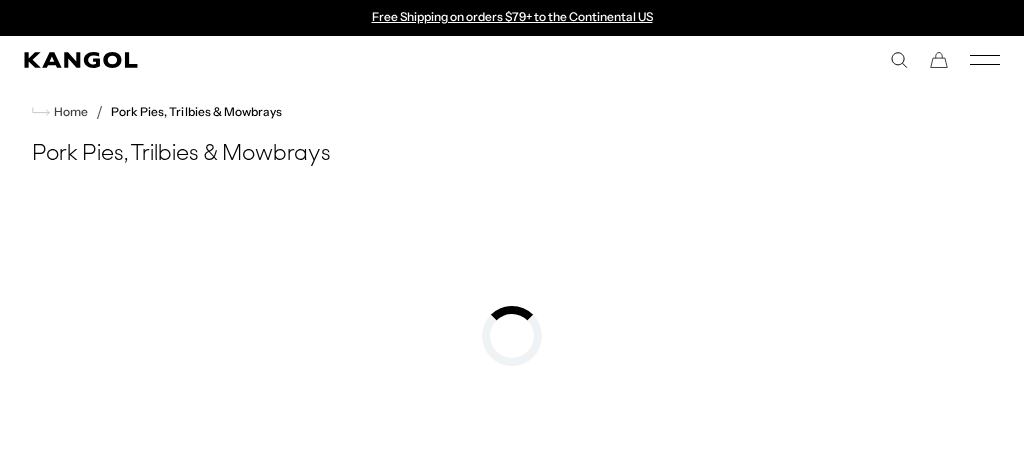 scroll, scrollTop: 0, scrollLeft: 0, axis: both 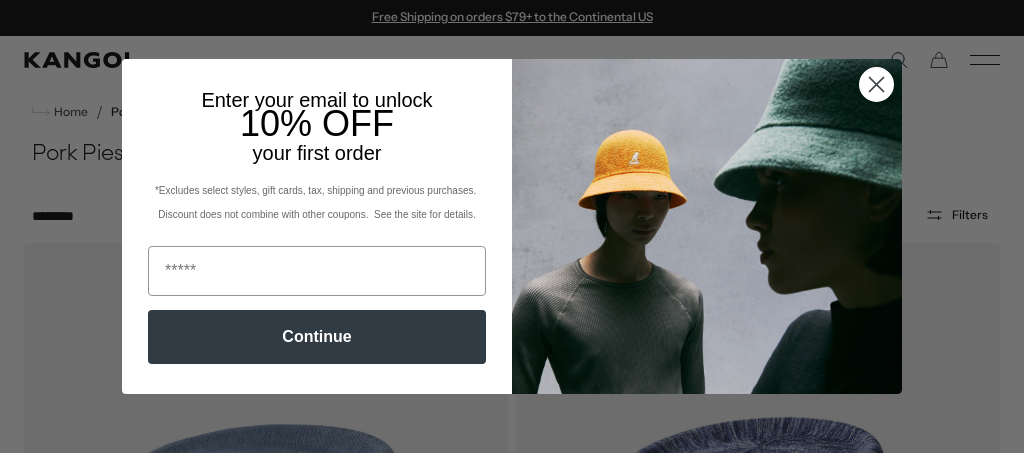 click 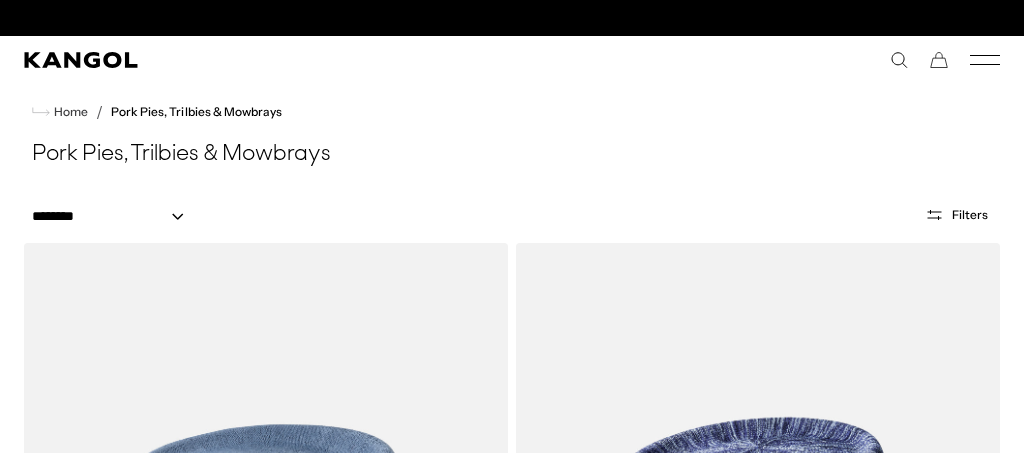 scroll, scrollTop: 115, scrollLeft: 0, axis: vertical 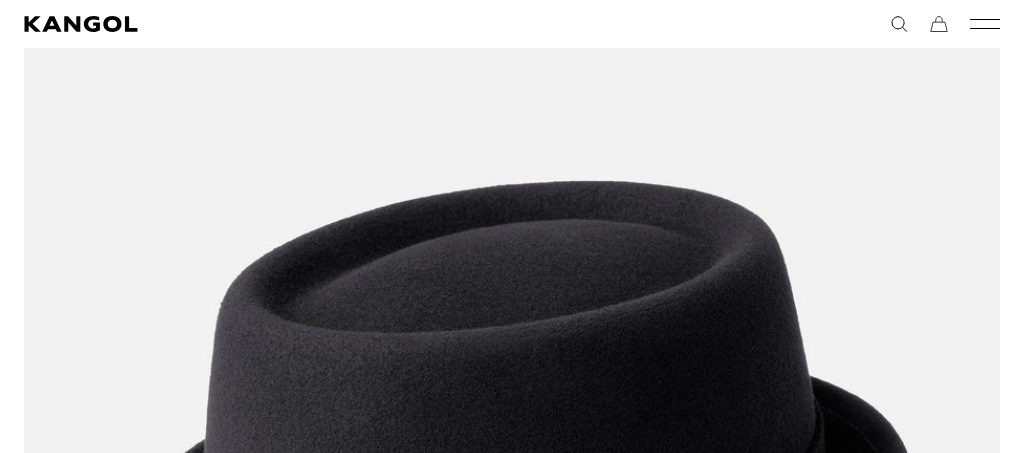 click 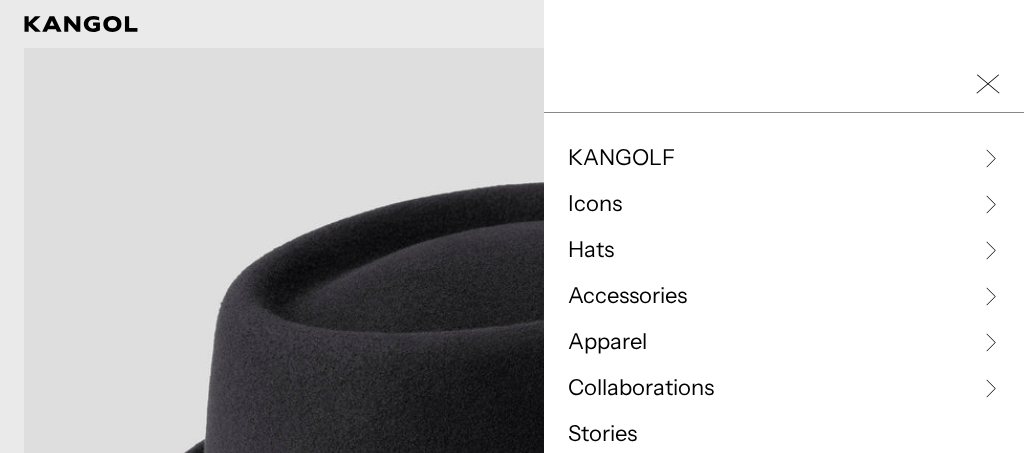 scroll, scrollTop: 0, scrollLeft: 412, axis: horizontal 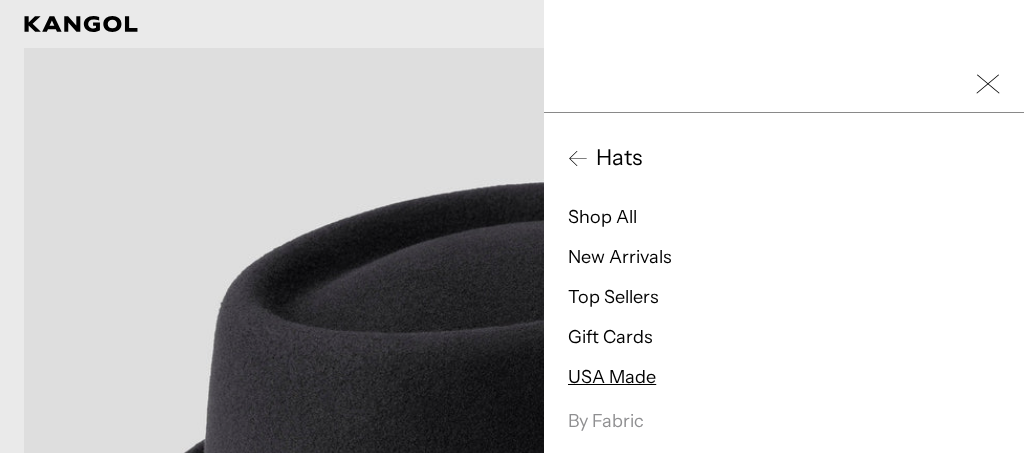 click on "USA Made" at bounding box center (612, 377) 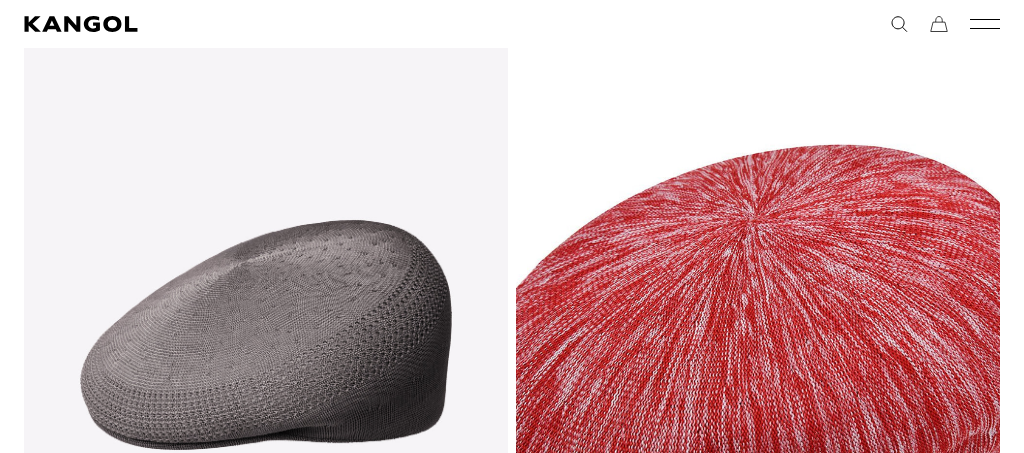 scroll, scrollTop: 217, scrollLeft: 0, axis: vertical 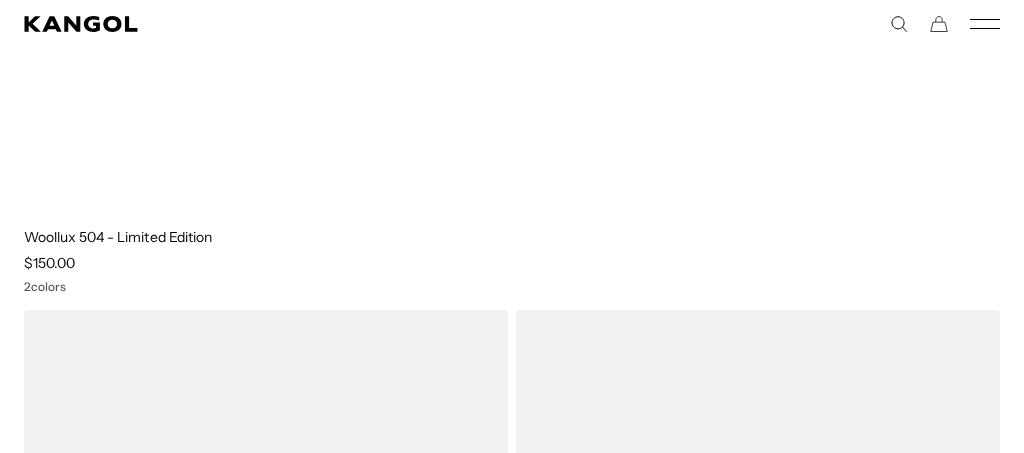 click at bounding box center (0, 0) 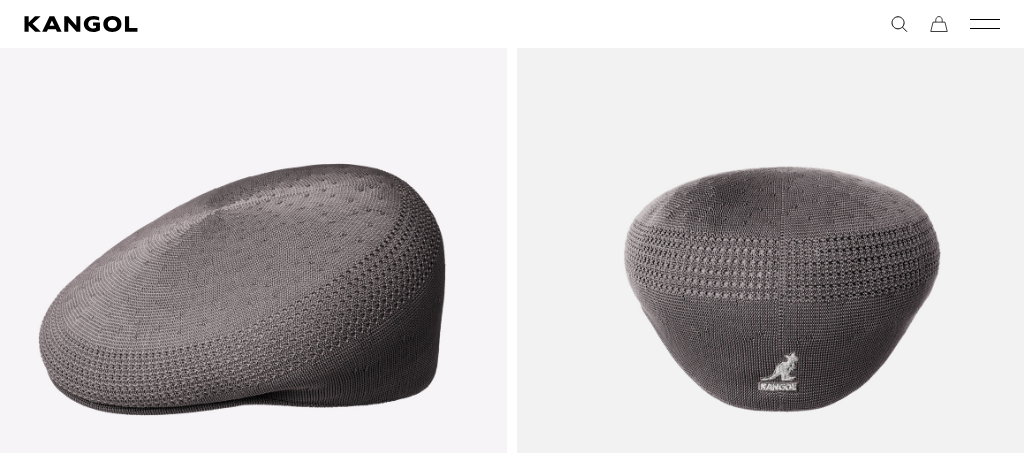 scroll, scrollTop: 276, scrollLeft: 0, axis: vertical 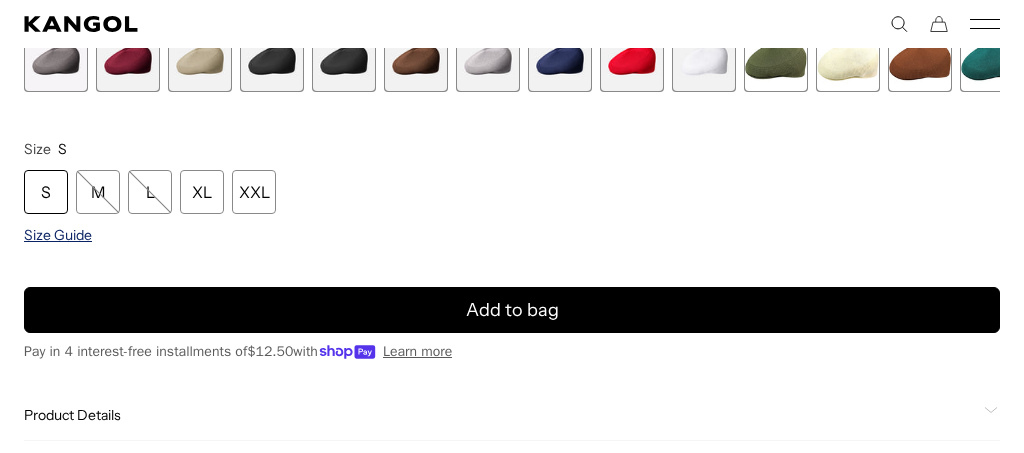 click on "Size Guide" at bounding box center (58, 235) 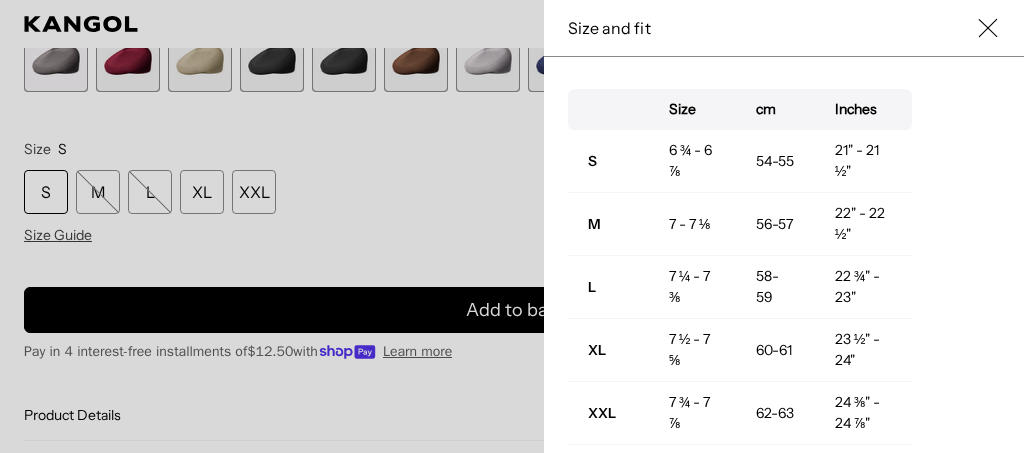 scroll, scrollTop: 0, scrollLeft: 0, axis: both 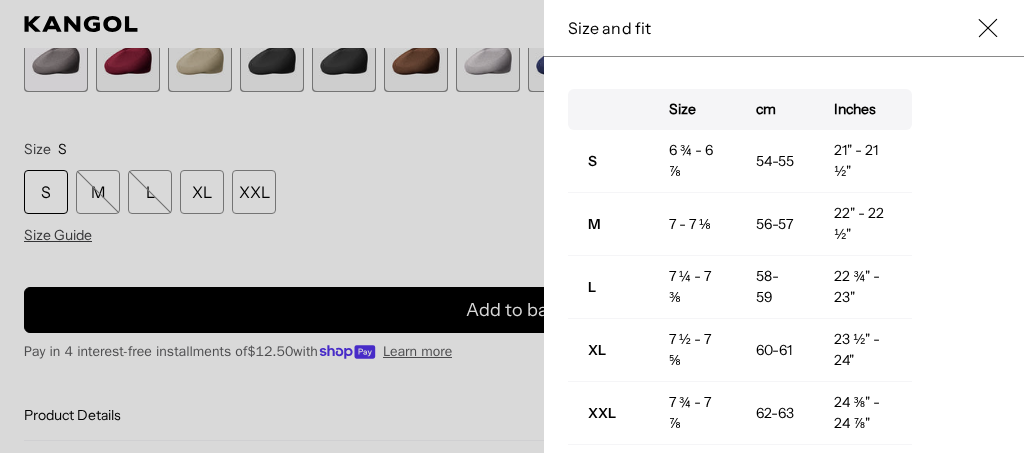 click 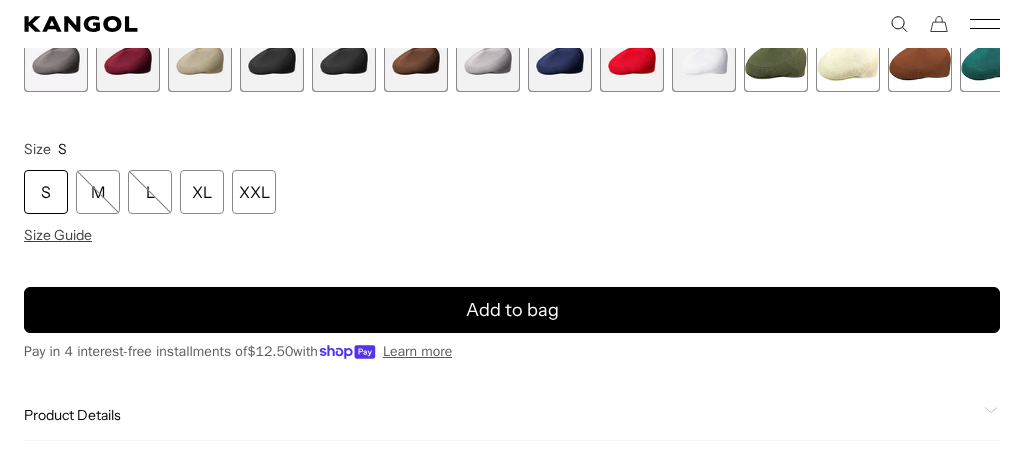 scroll, scrollTop: 0, scrollLeft: 412, axis: horizontal 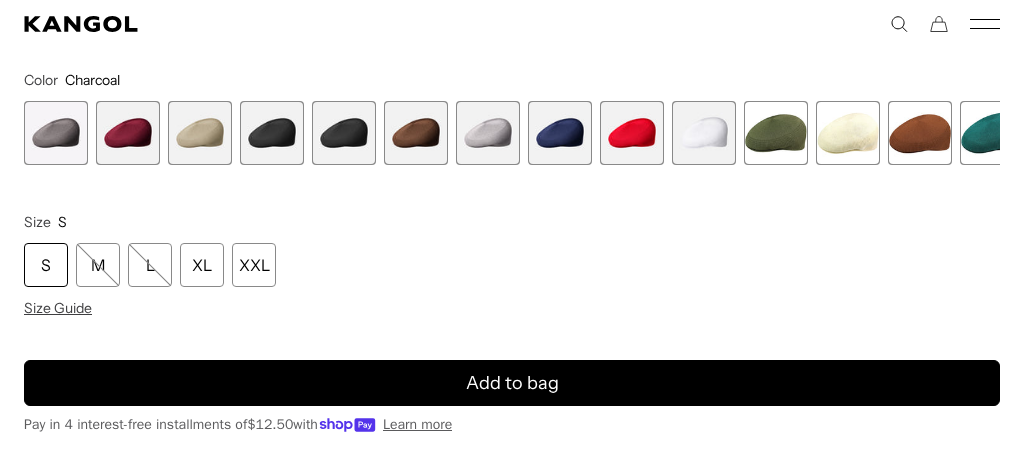 click at bounding box center [128, 133] 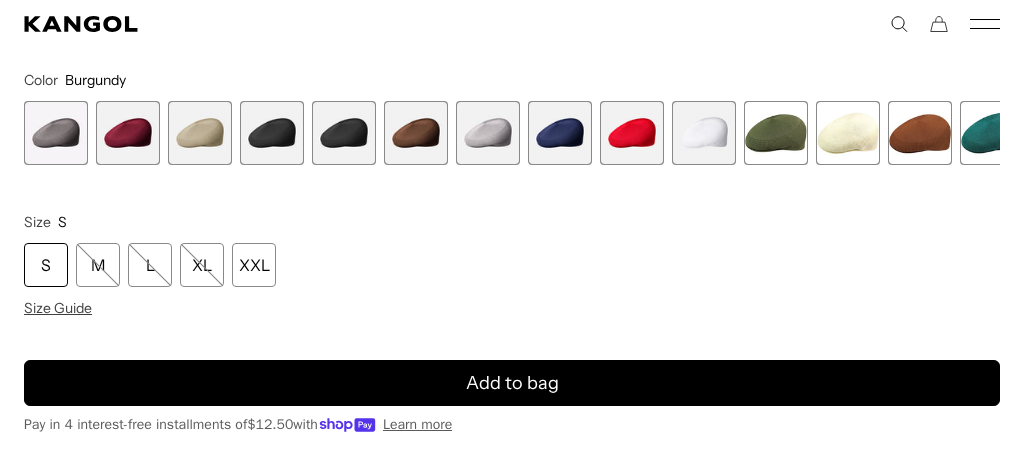 click at bounding box center (200, 133) 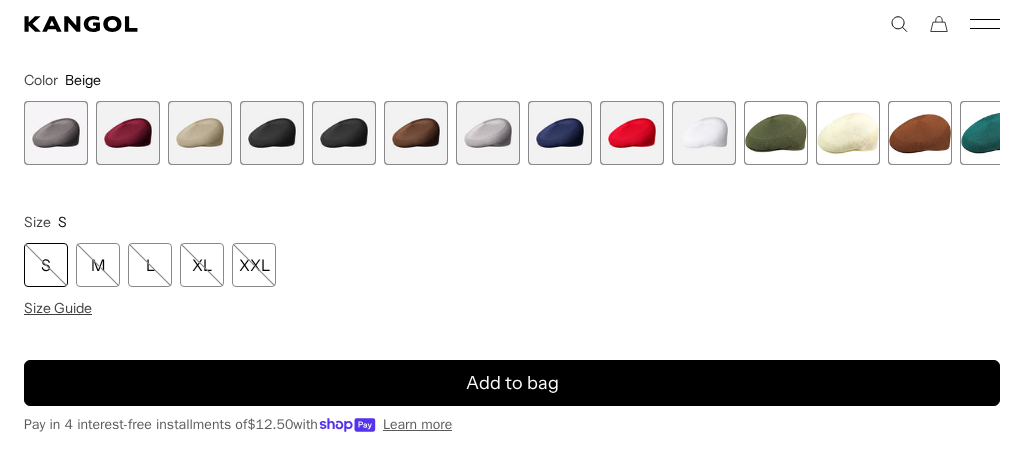 scroll, scrollTop: 0, scrollLeft: 412, axis: horizontal 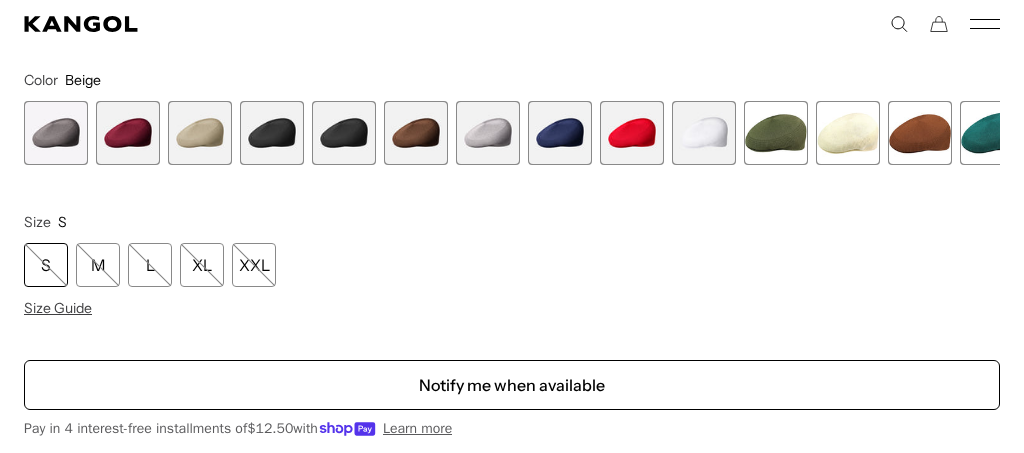 click at bounding box center [272, 133] 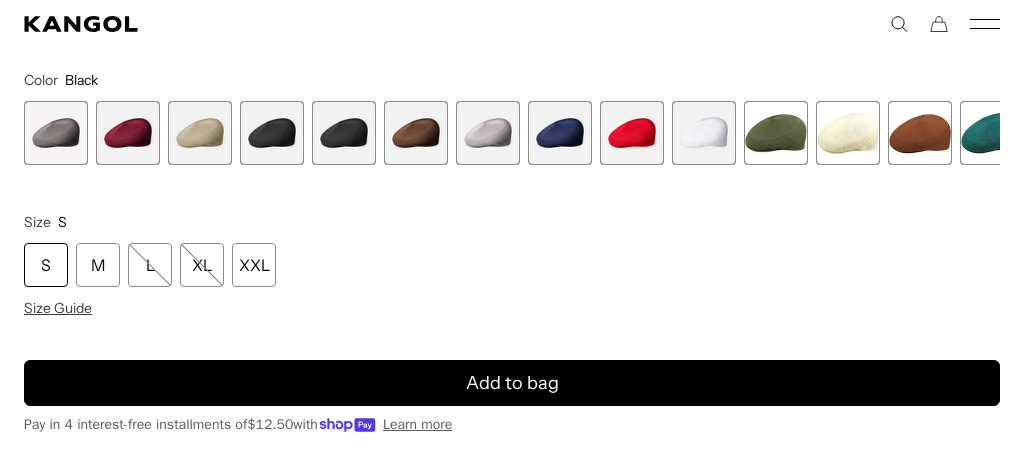 scroll, scrollTop: 0, scrollLeft: 0, axis: both 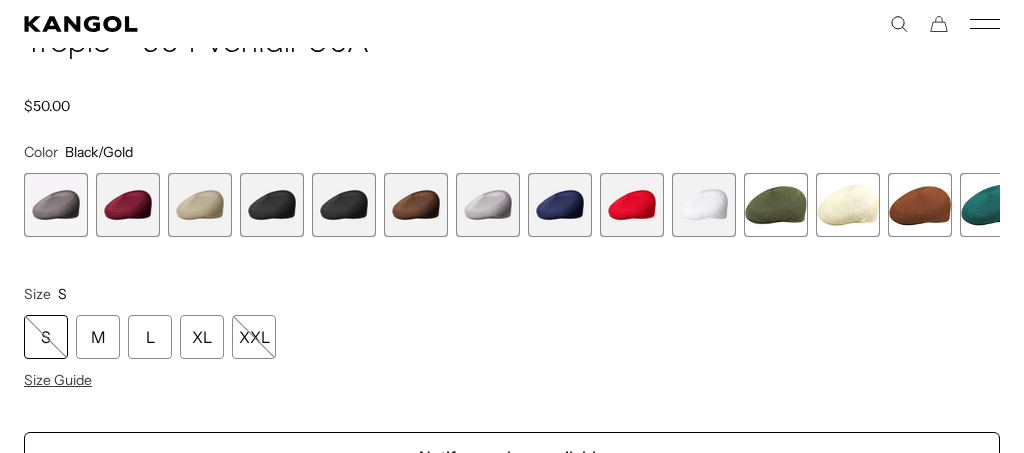 click at bounding box center [416, 205] 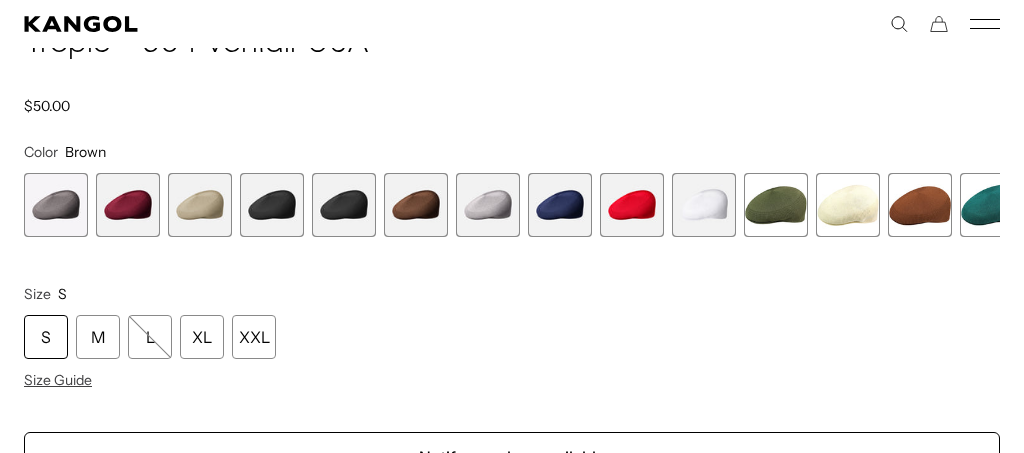 scroll, scrollTop: 0, scrollLeft: 412, axis: horizontal 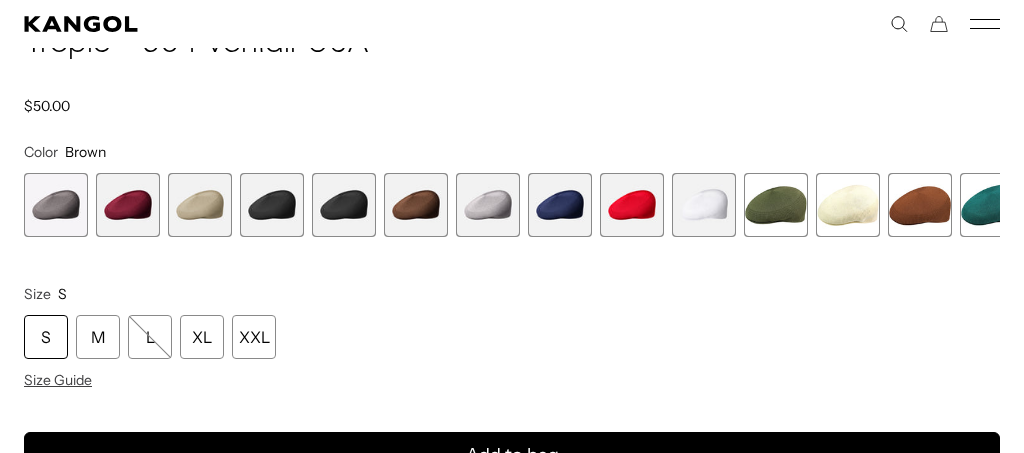 click at bounding box center (488, 205) 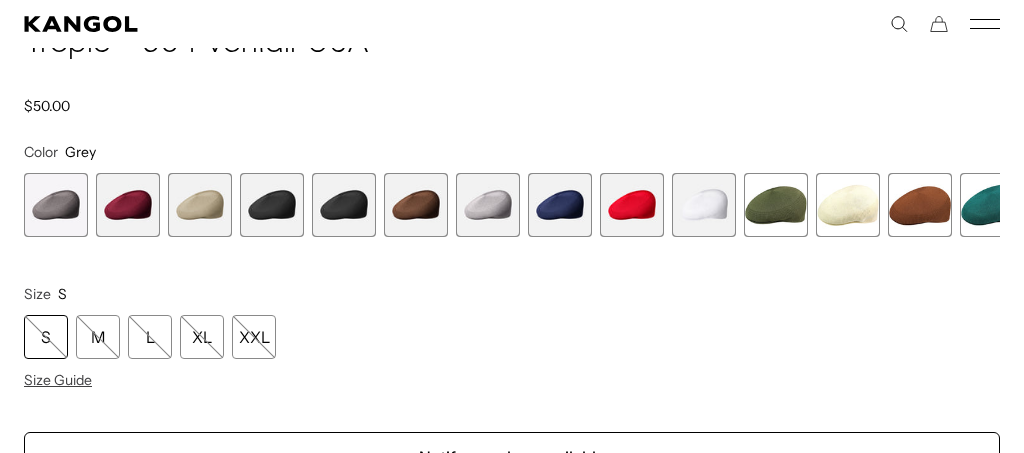 click at bounding box center [920, 205] 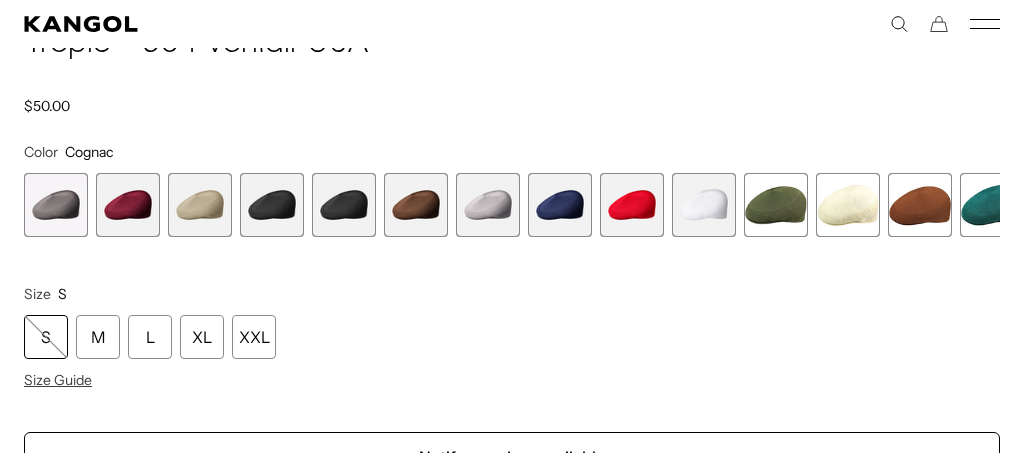 scroll, scrollTop: 0, scrollLeft: 412, axis: horizontal 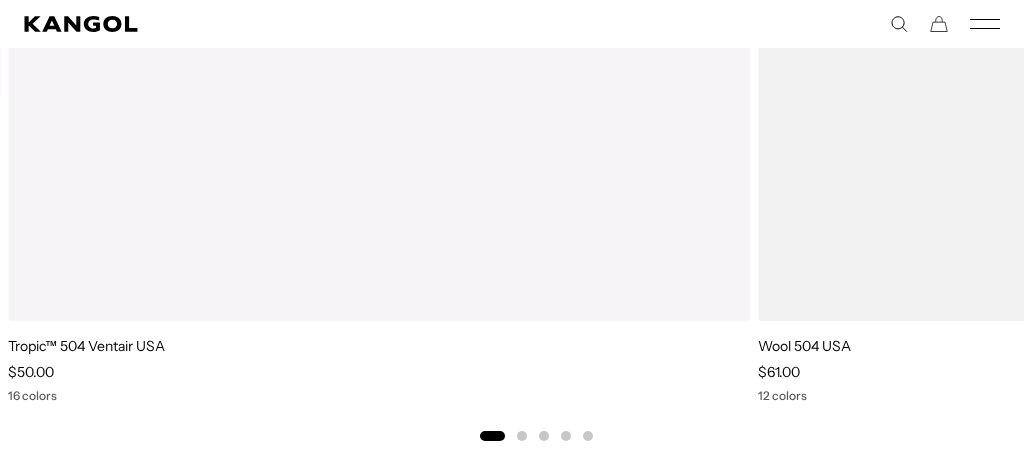 click on "KANGOLF
KANGOLF
Shop the KANGOLF Collection
Golf Accessories
All Golf
Icons
Icons" at bounding box center (512, 24) 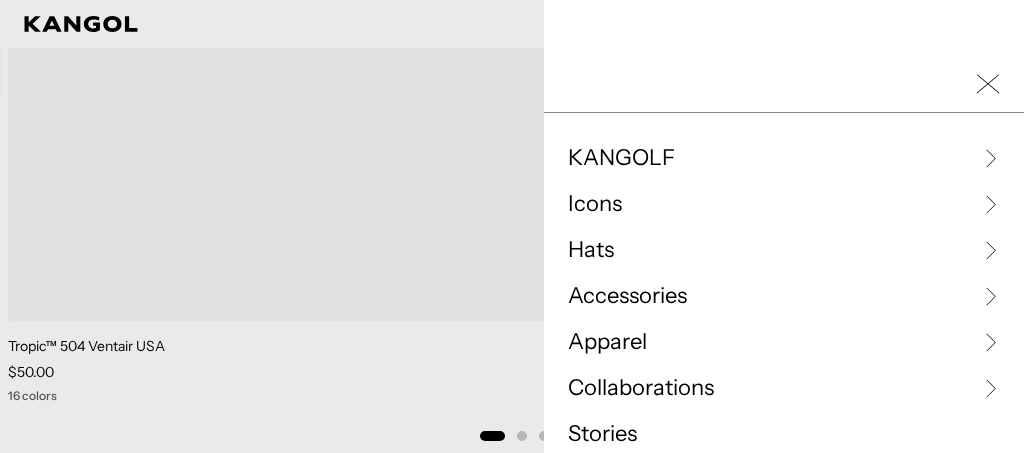 scroll, scrollTop: 0, scrollLeft: 412, axis: horizontal 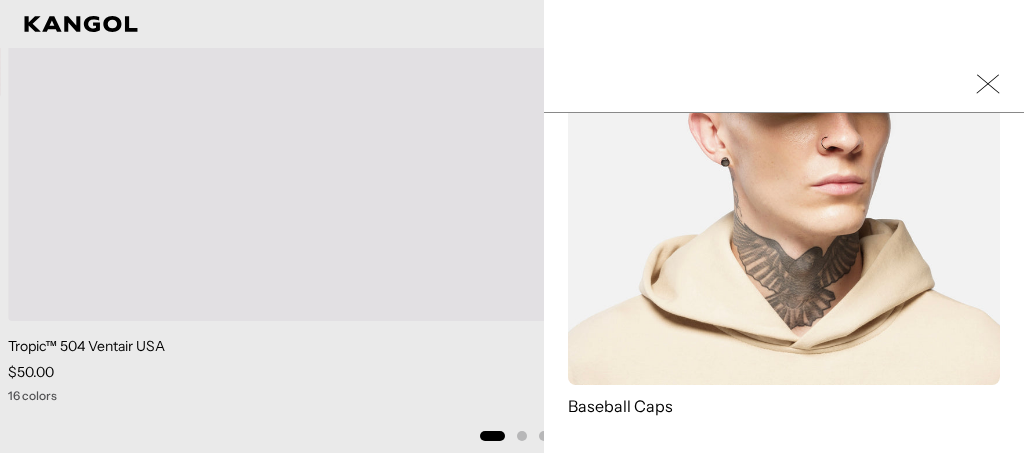 click at bounding box center [784, 169] 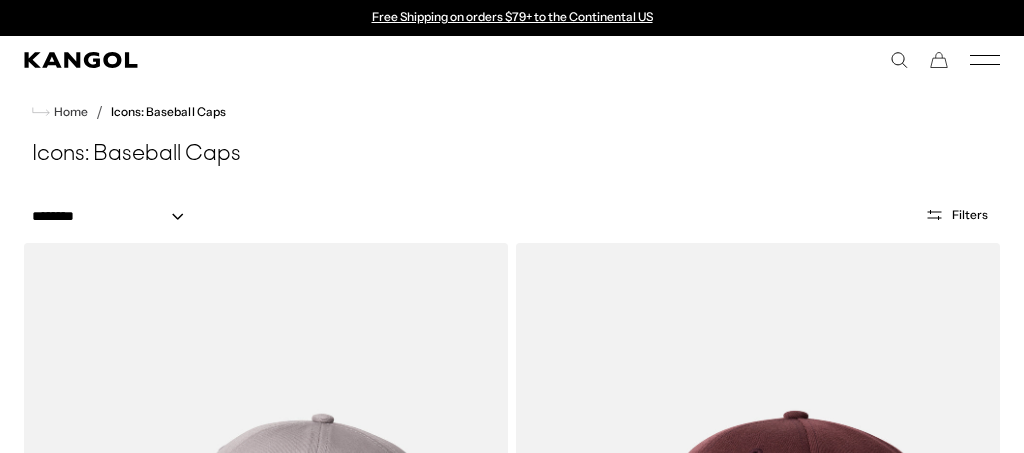 scroll, scrollTop: 0, scrollLeft: 0, axis: both 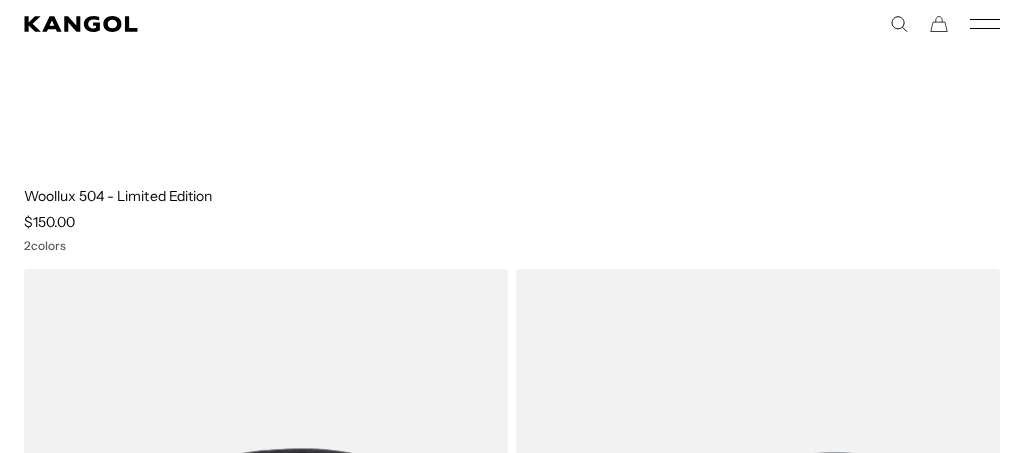 click 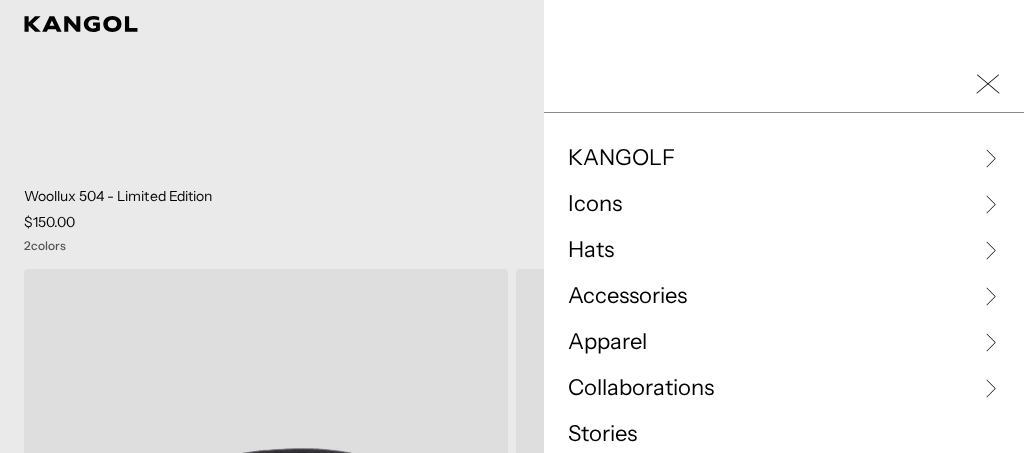 click on "Icons" at bounding box center [784, 204] 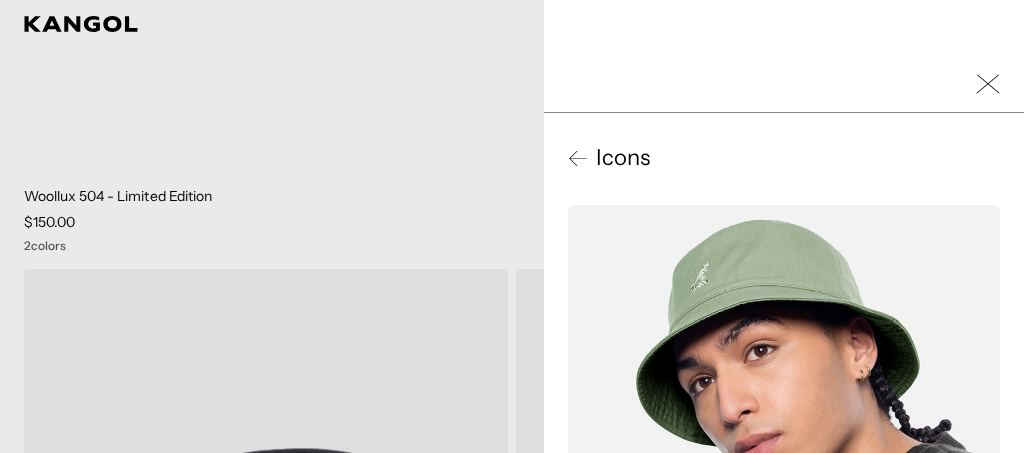 scroll, scrollTop: 0, scrollLeft: 412, axis: horizontal 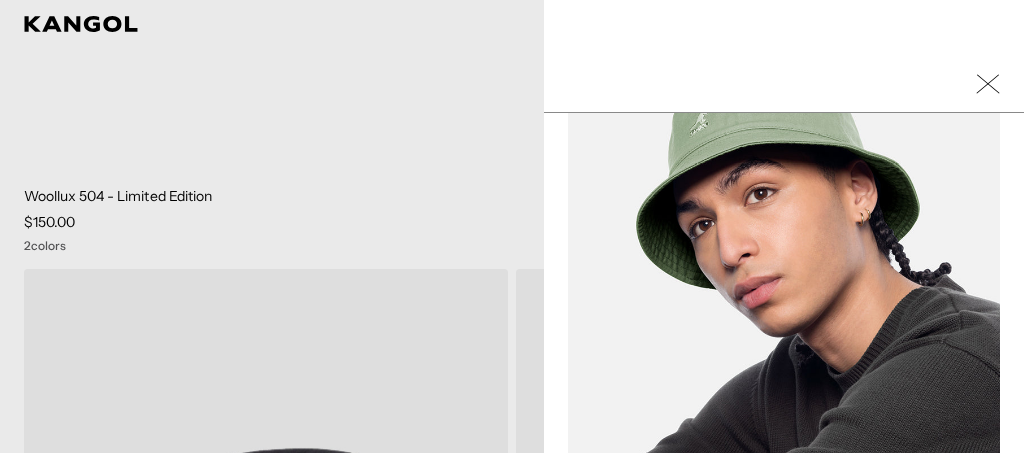 click at bounding box center (784, 264) 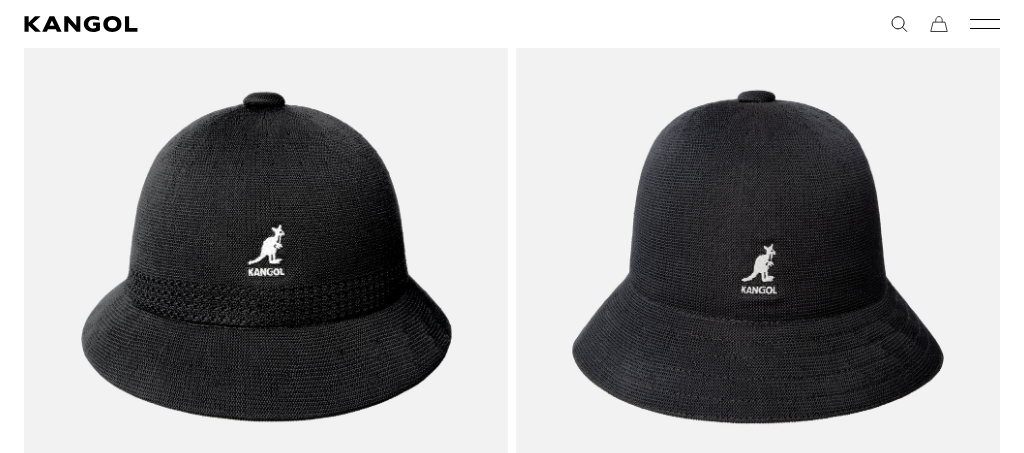 scroll, scrollTop: 217, scrollLeft: 0, axis: vertical 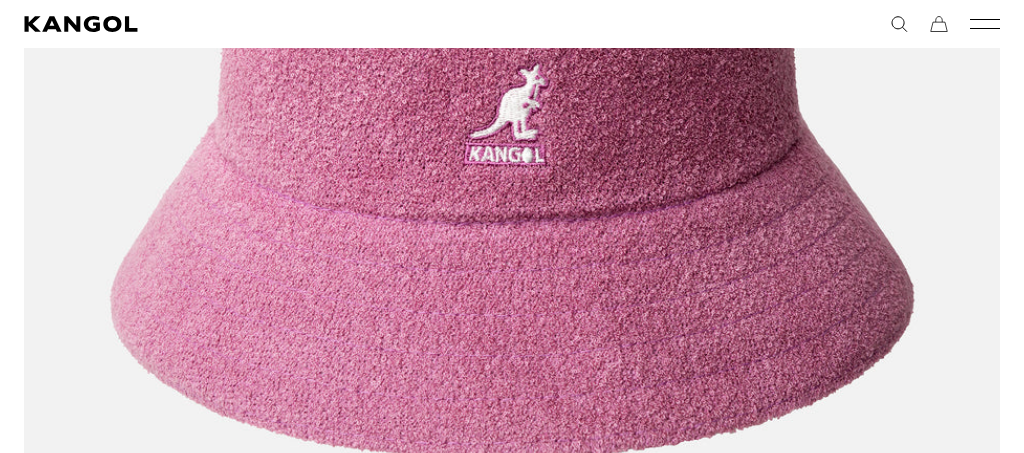 click 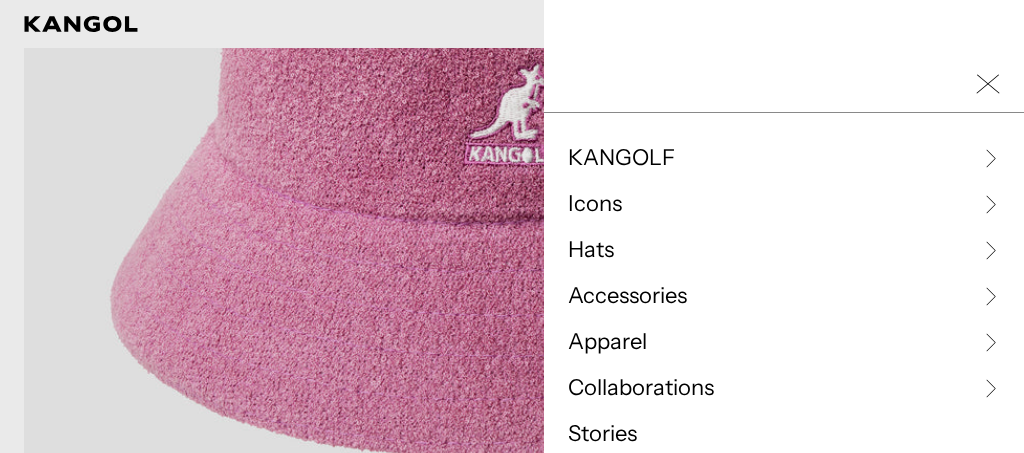 scroll, scrollTop: 0, scrollLeft: 0, axis: both 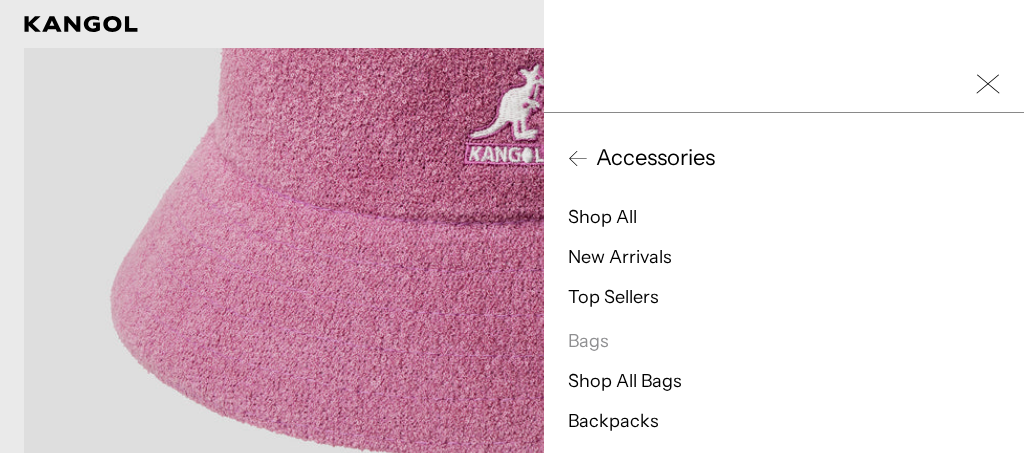 click on "Shop All" at bounding box center [784, 217] 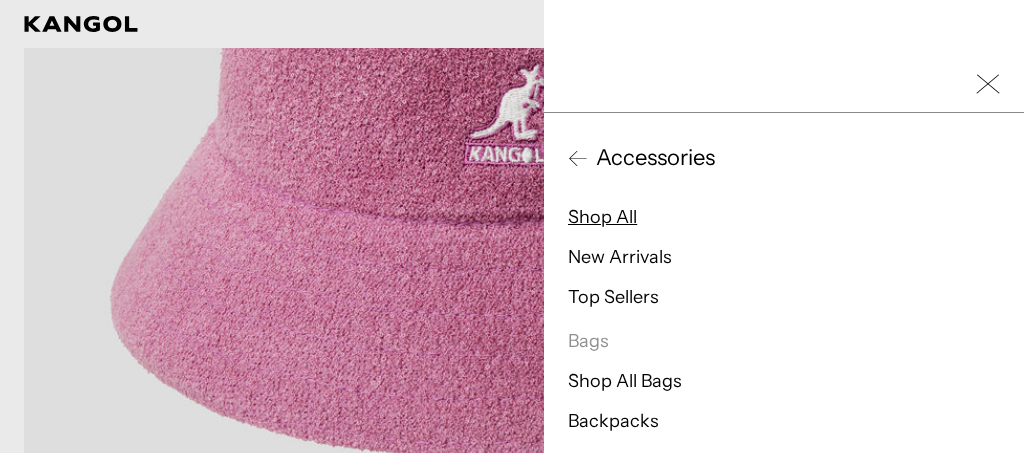 click on "Shop All" at bounding box center [602, 217] 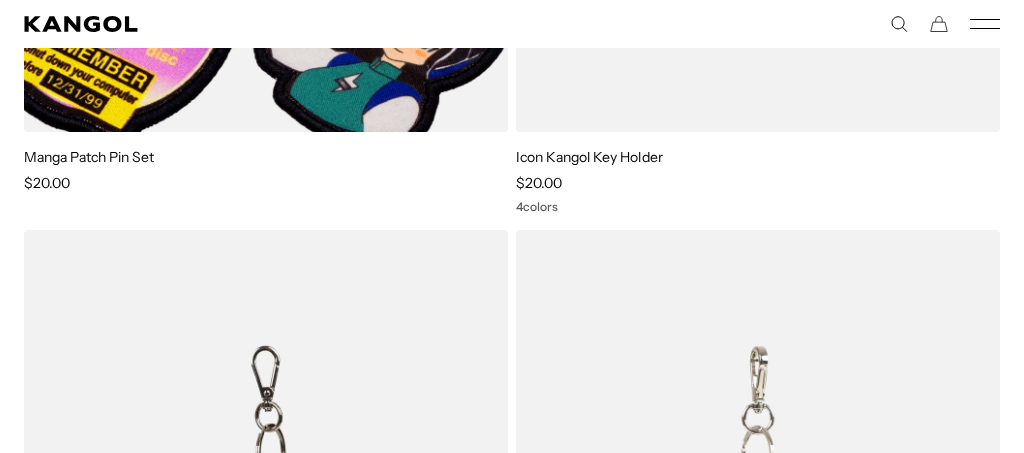scroll, scrollTop: 797, scrollLeft: 0, axis: vertical 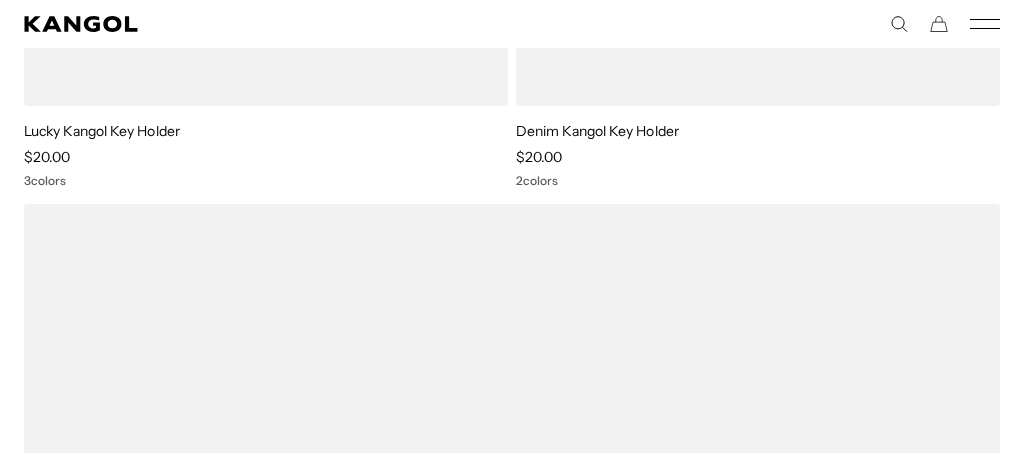 click 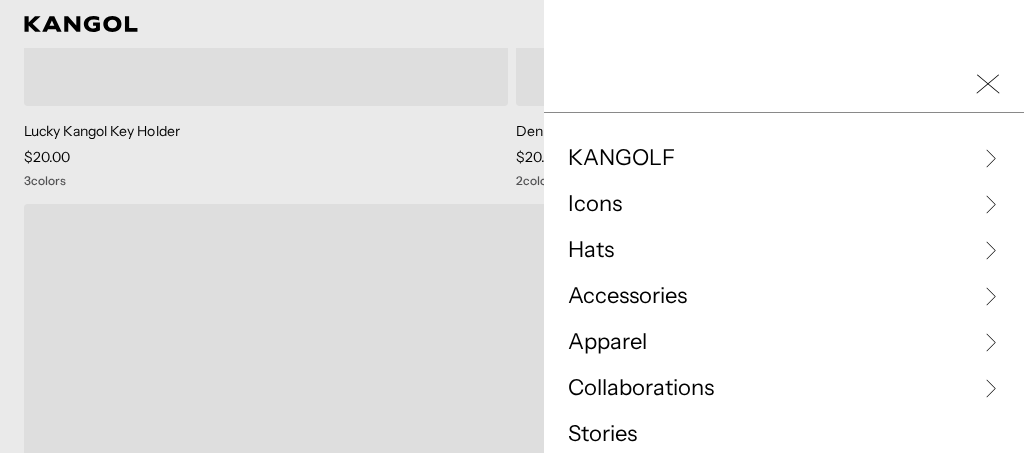 click on "Hats" at bounding box center (784, 250) 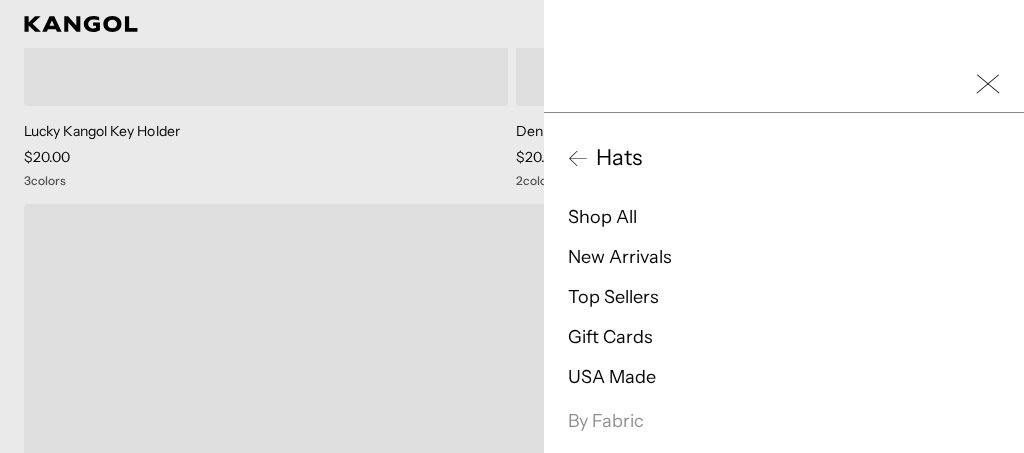 scroll, scrollTop: 0, scrollLeft: 412, axis: horizontal 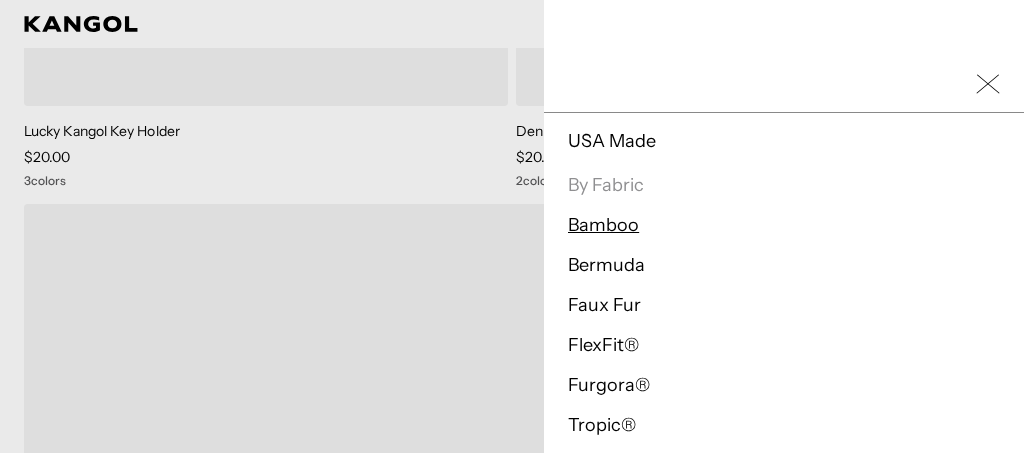 click on "Bamboo" at bounding box center (603, 225) 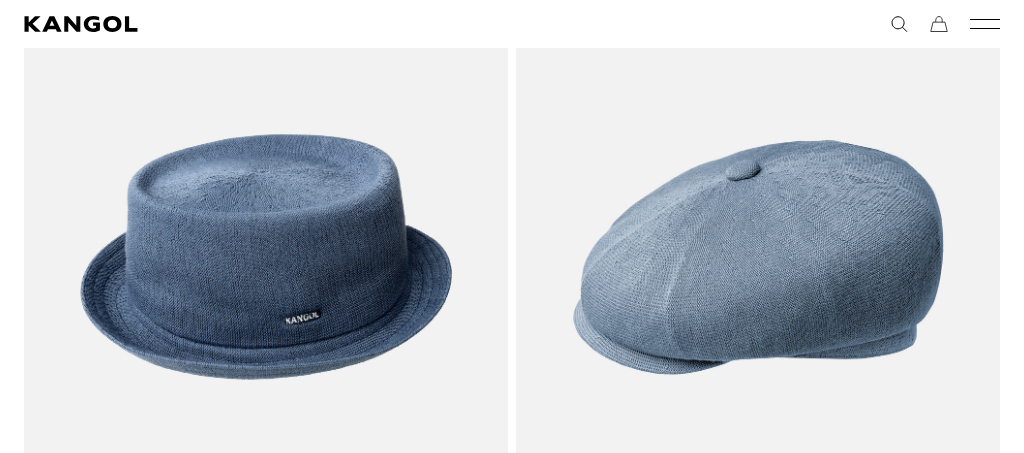scroll, scrollTop: 290, scrollLeft: 0, axis: vertical 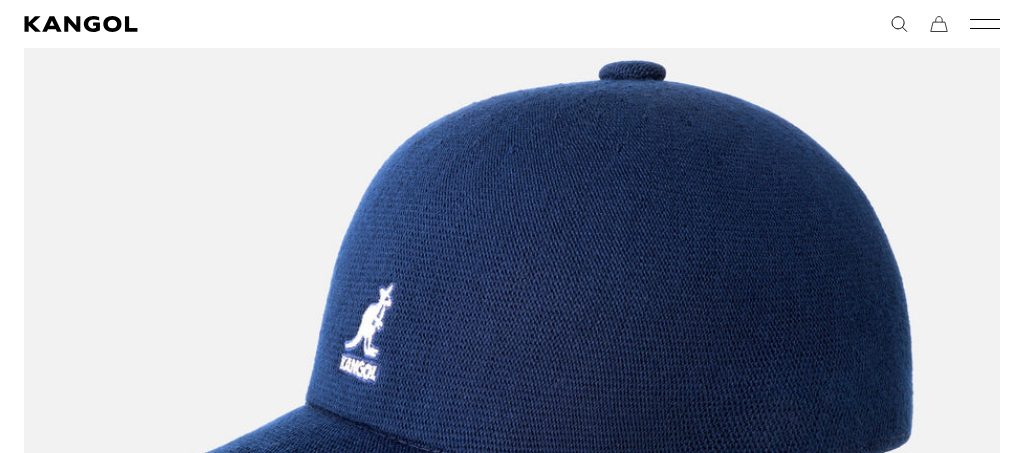 click at bounding box center (379, 1716) 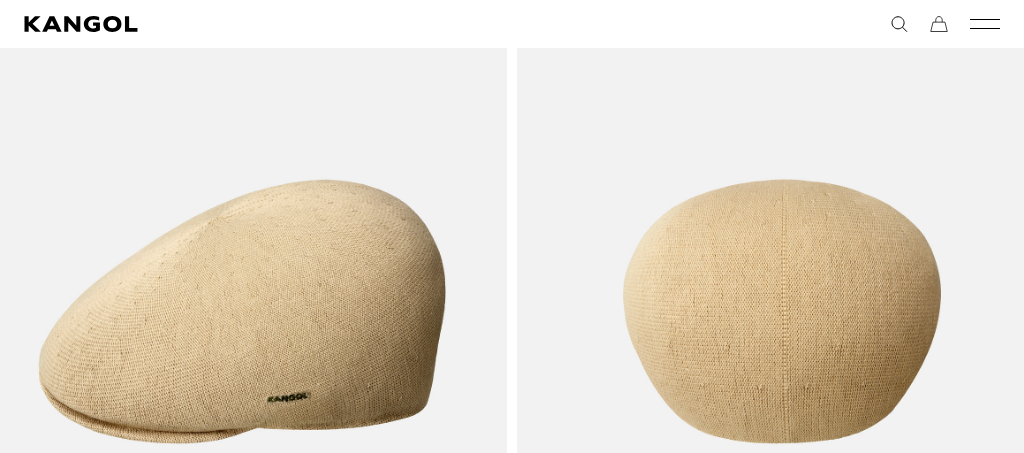 scroll, scrollTop: 217, scrollLeft: 0, axis: vertical 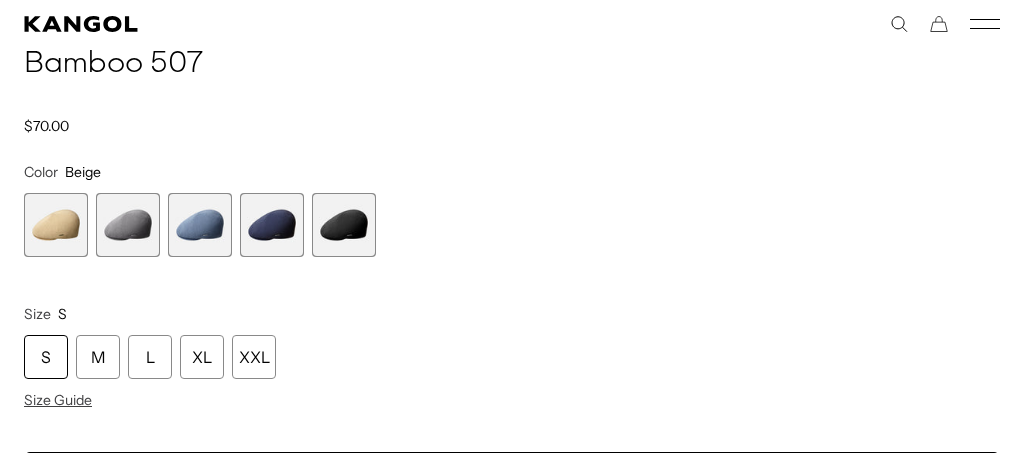 click at bounding box center (128, 225) 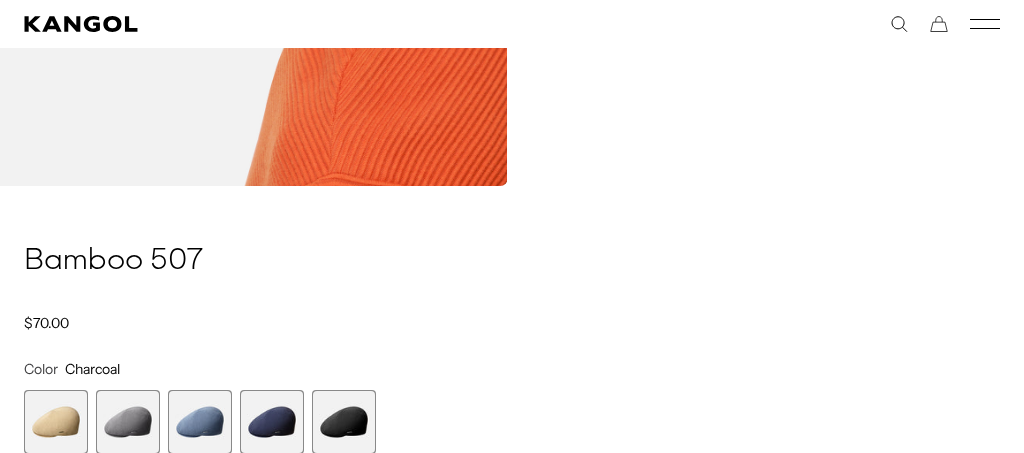scroll, scrollTop: 1166, scrollLeft: 0, axis: vertical 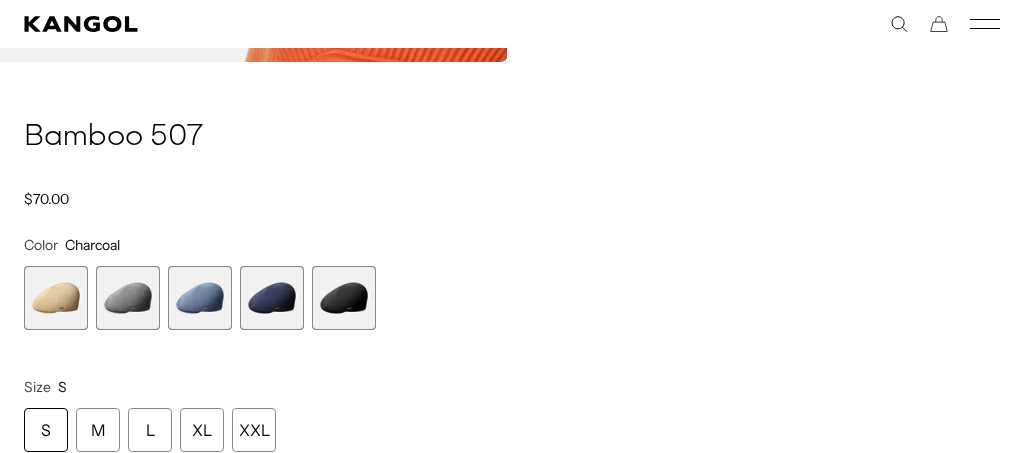 click at bounding box center (200, 298) 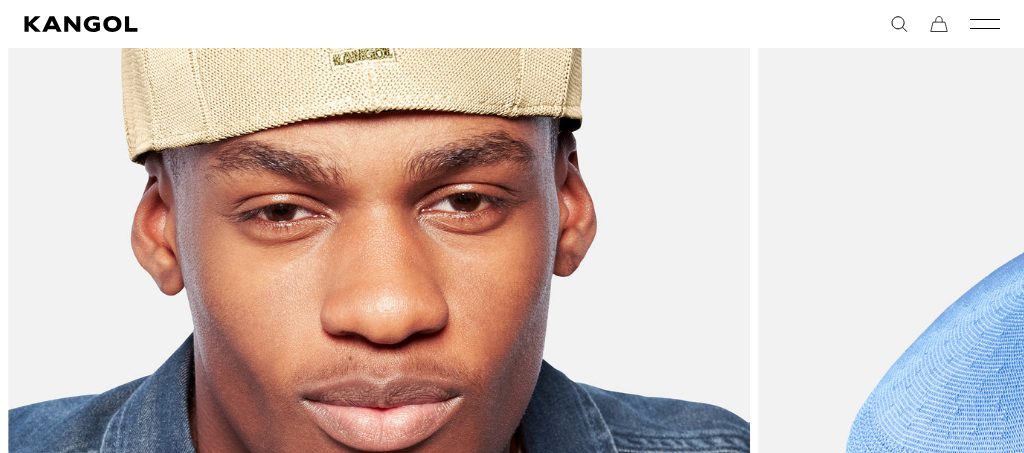 scroll, scrollTop: 2466, scrollLeft: 0, axis: vertical 